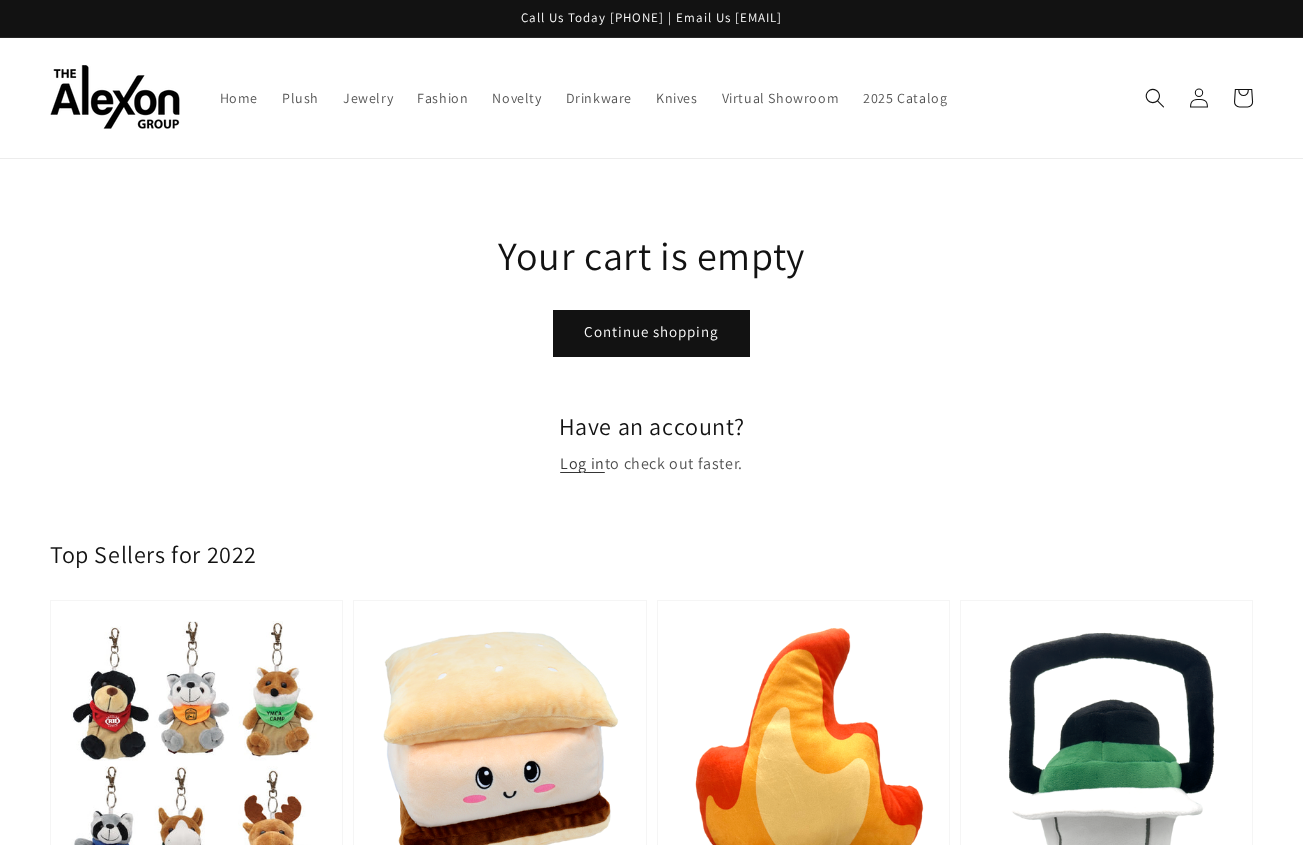 scroll, scrollTop: 0, scrollLeft: 0, axis: both 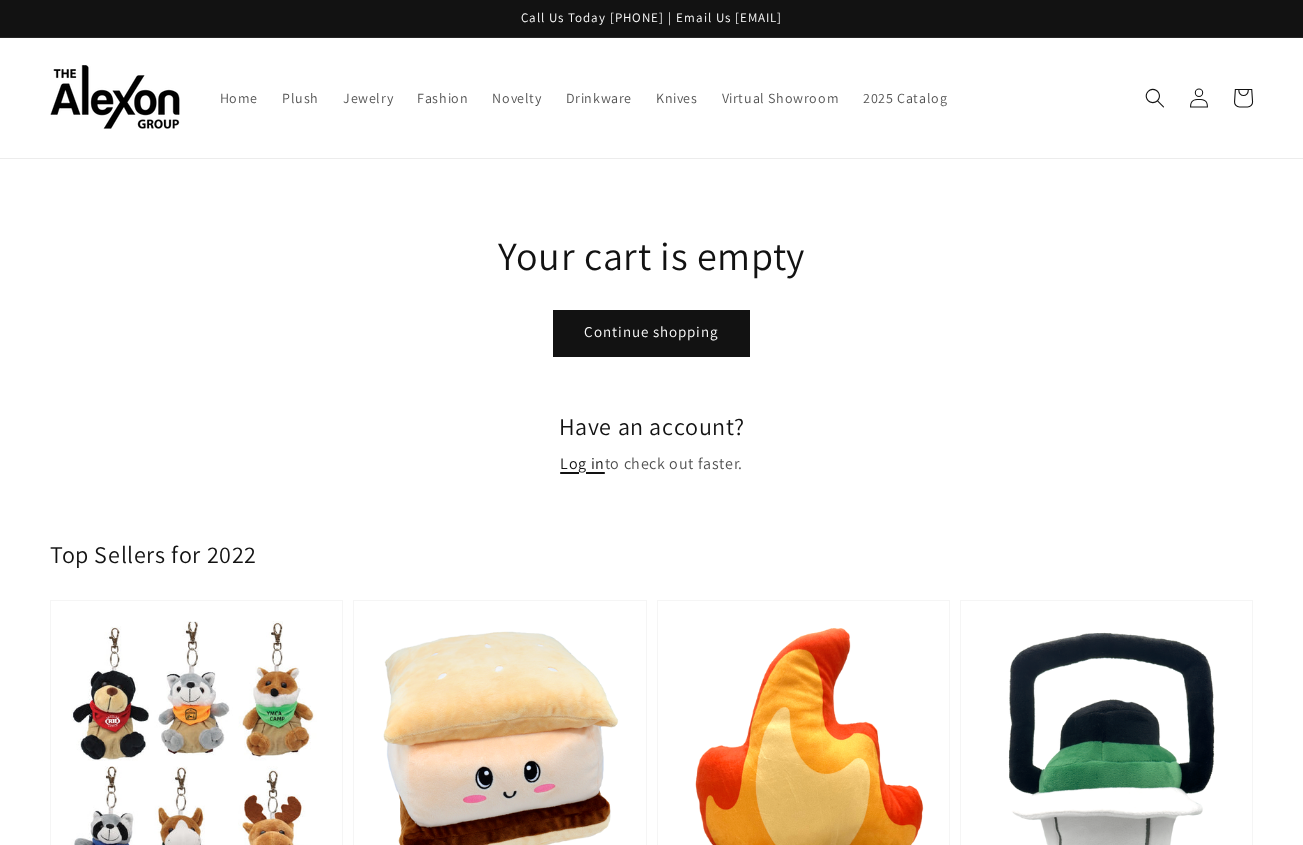 click on "Log in" at bounding box center [582, 464] 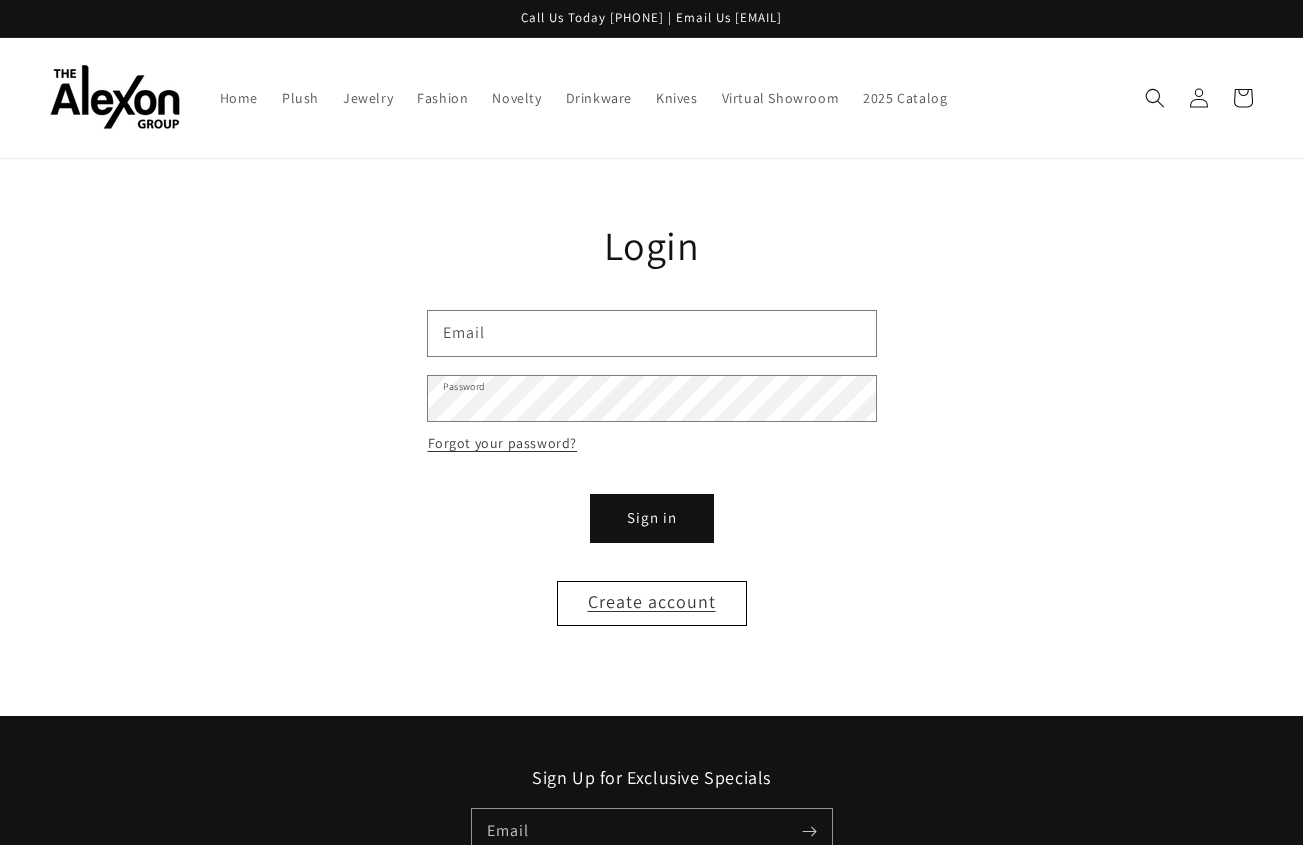 scroll, scrollTop: 1, scrollLeft: 0, axis: vertical 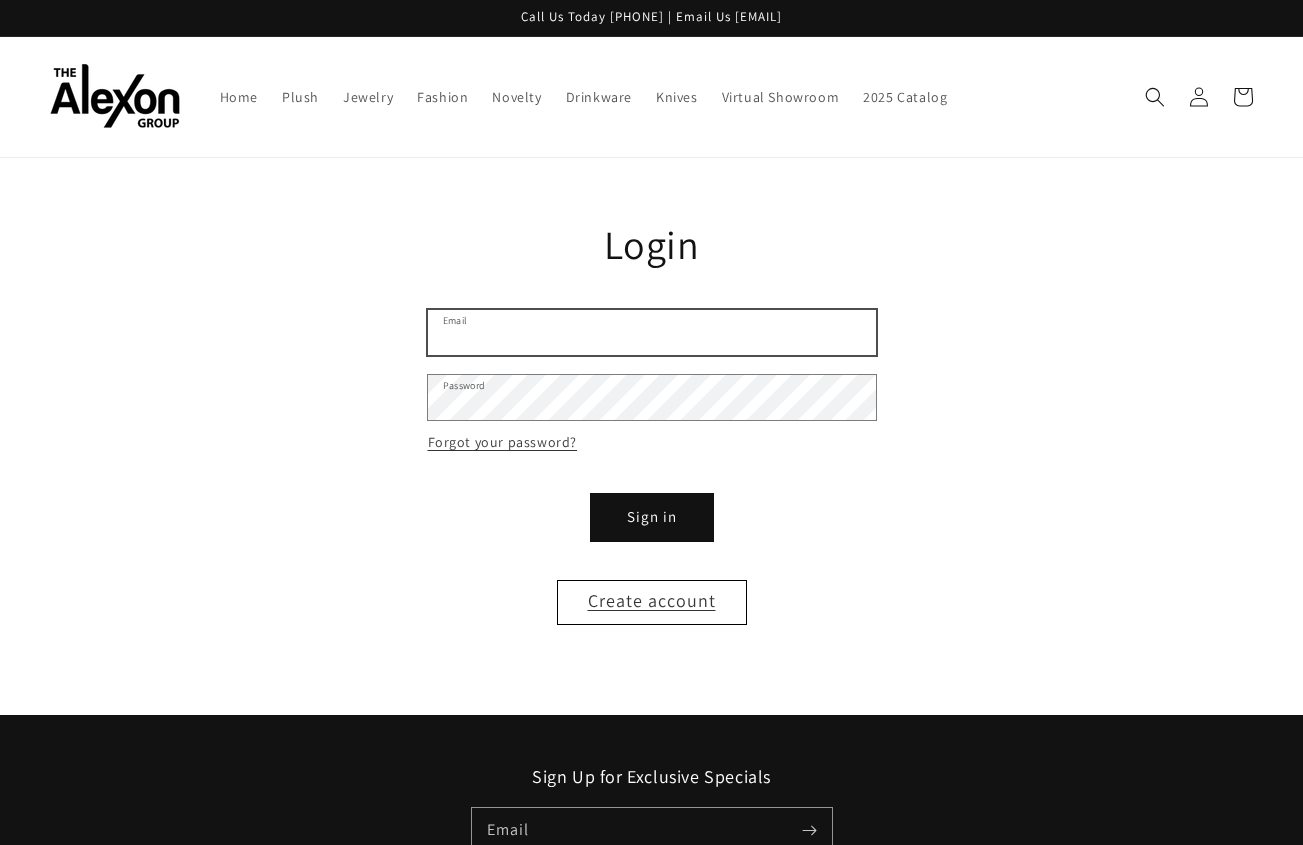 type on "**********" 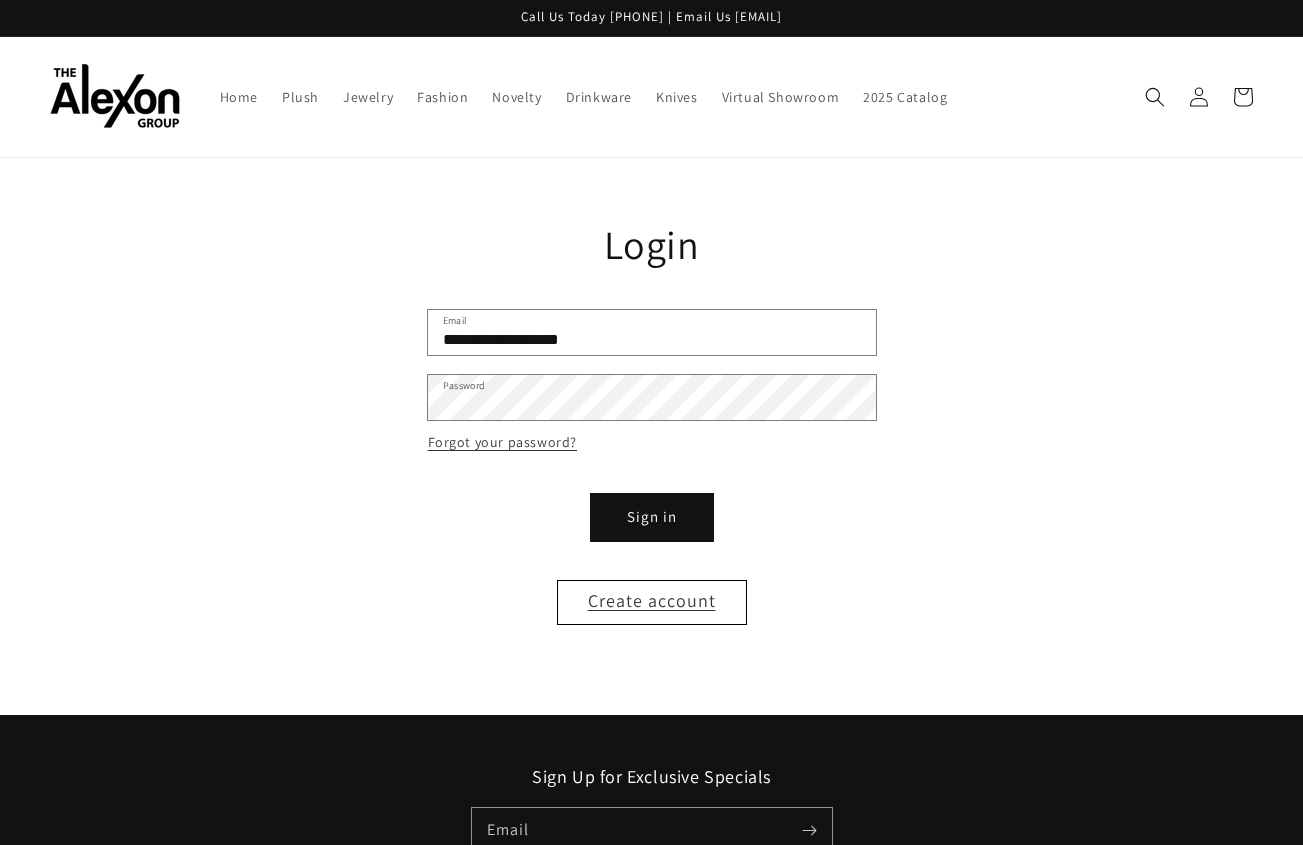 click on "Sign in" at bounding box center [652, 517] 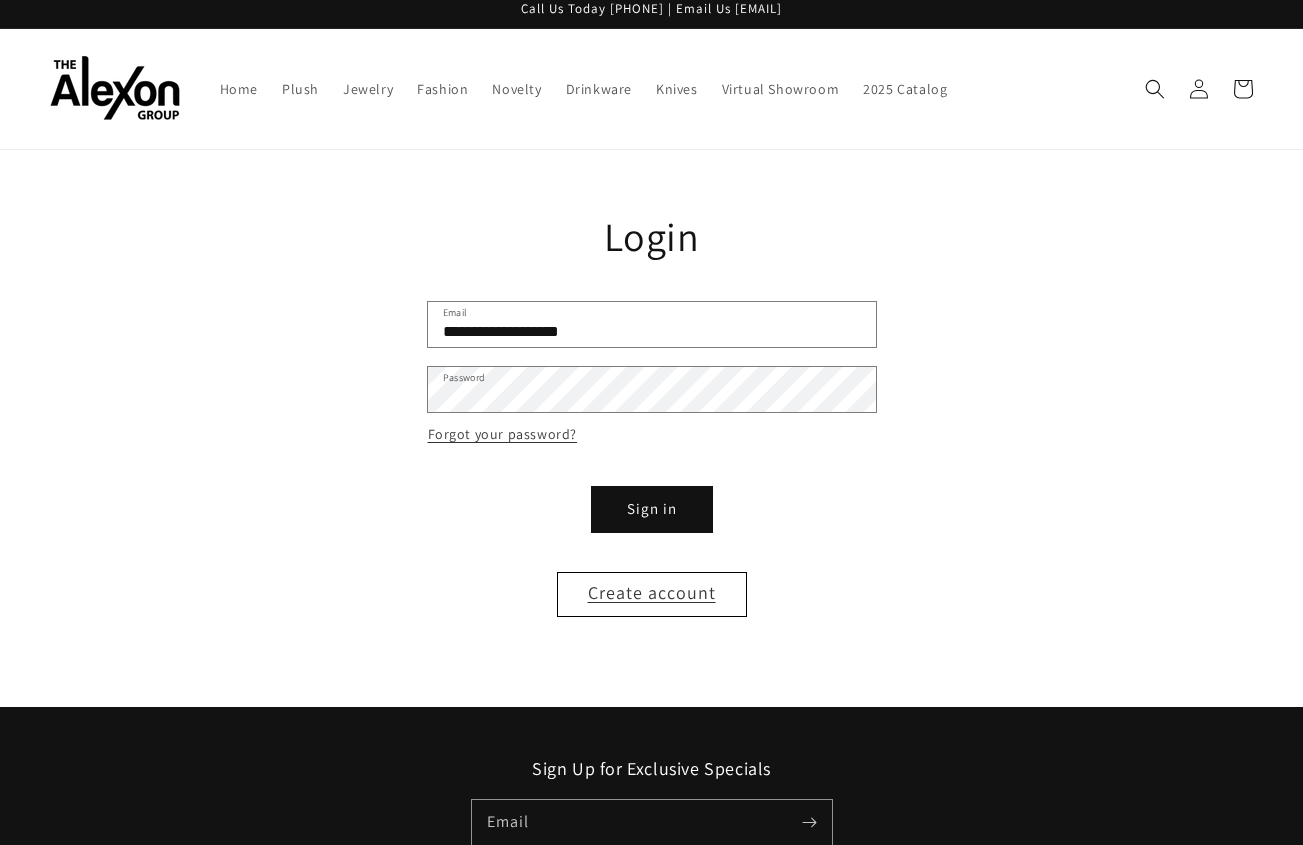 scroll, scrollTop: 8, scrollLeft: 0, axis: vertical 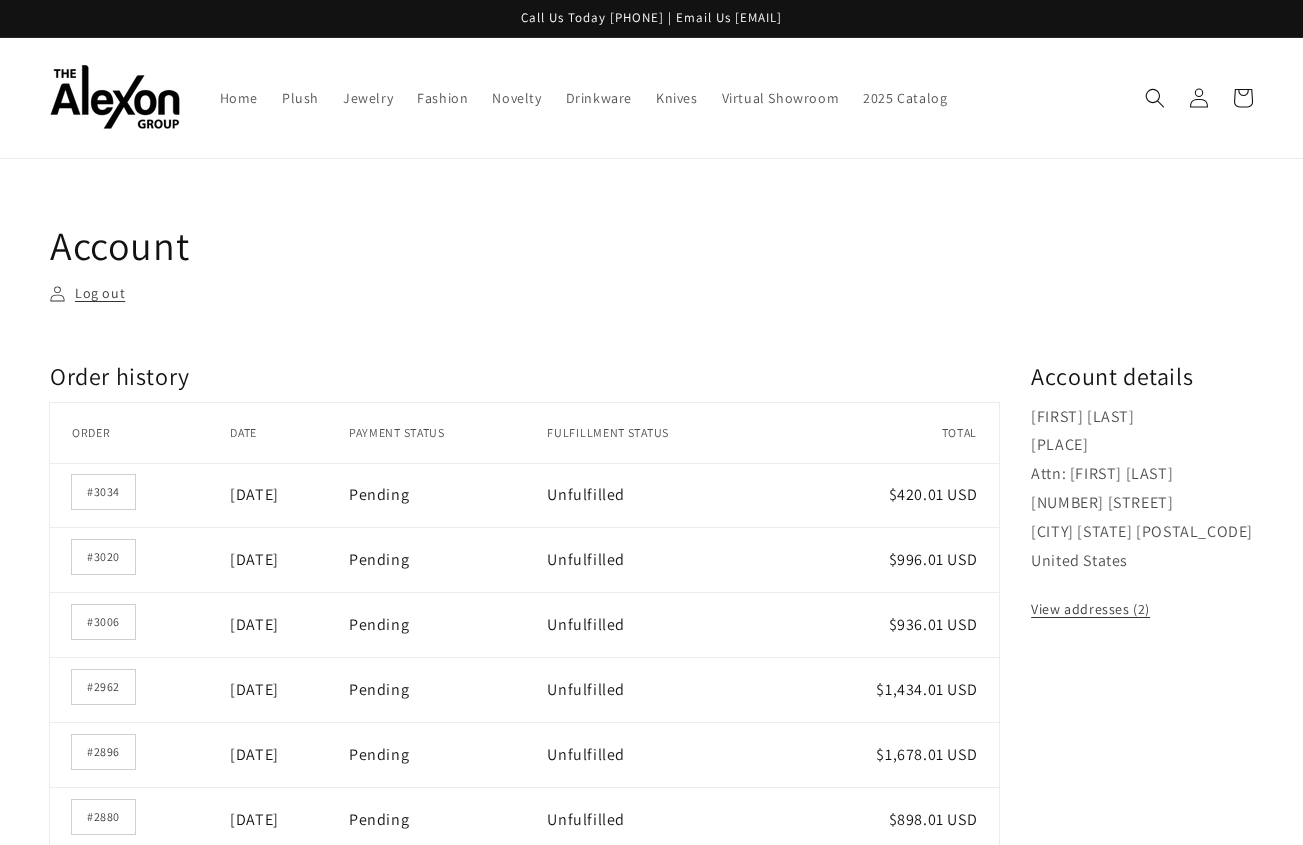 click on "Unfulfilled" at bounding box center [668, 495] 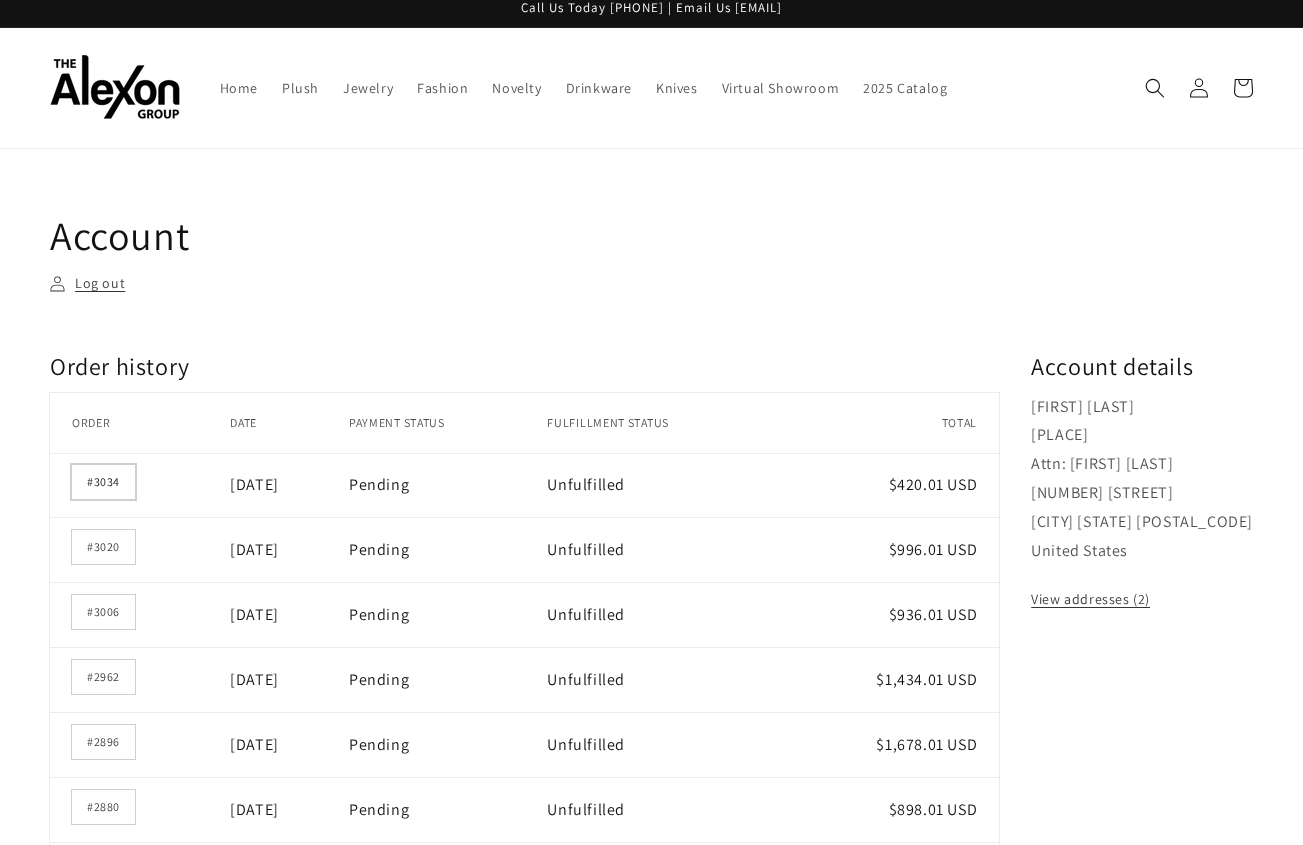 click on "#3034" at bounding box center [140, 485] 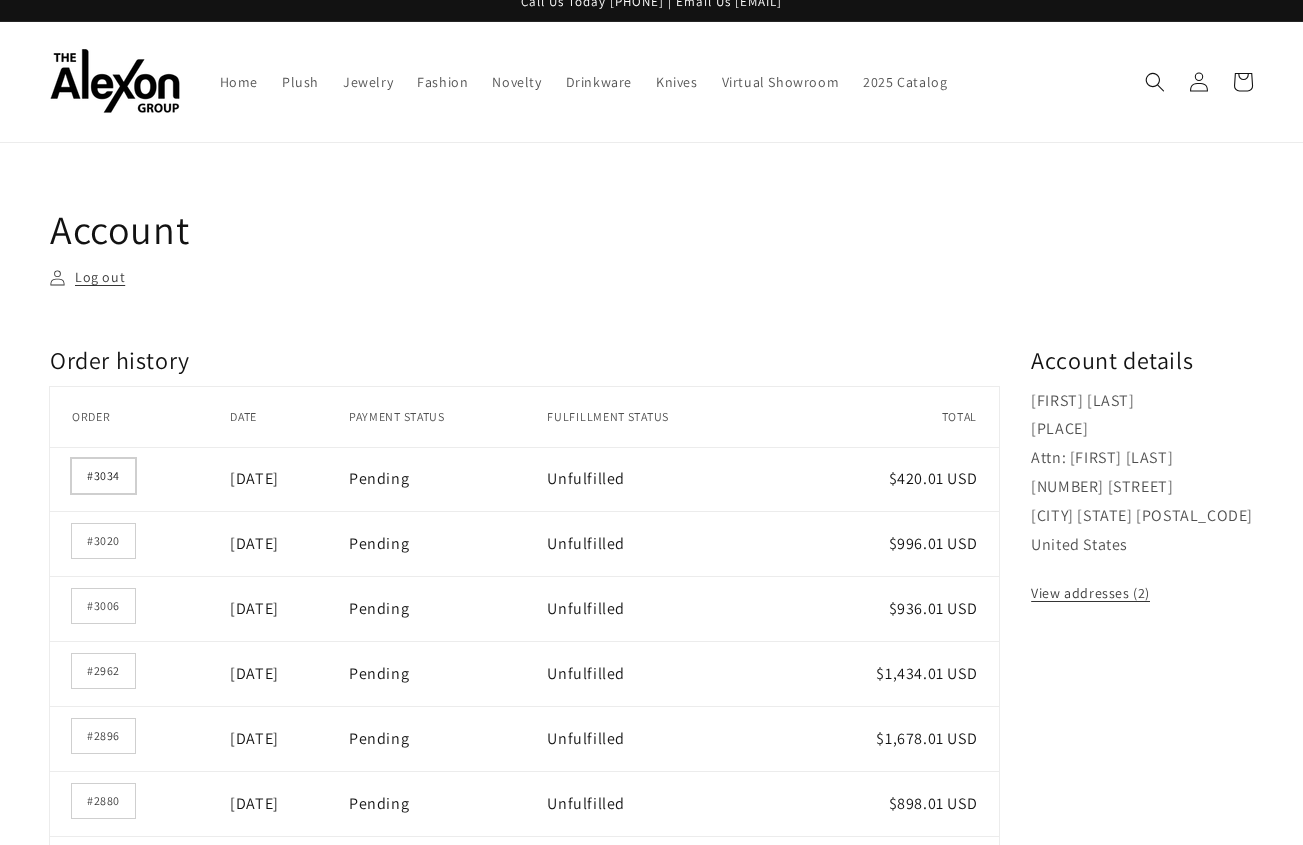 scroll, scrollTop: 14, scrollLeft: 0, axis: vertical 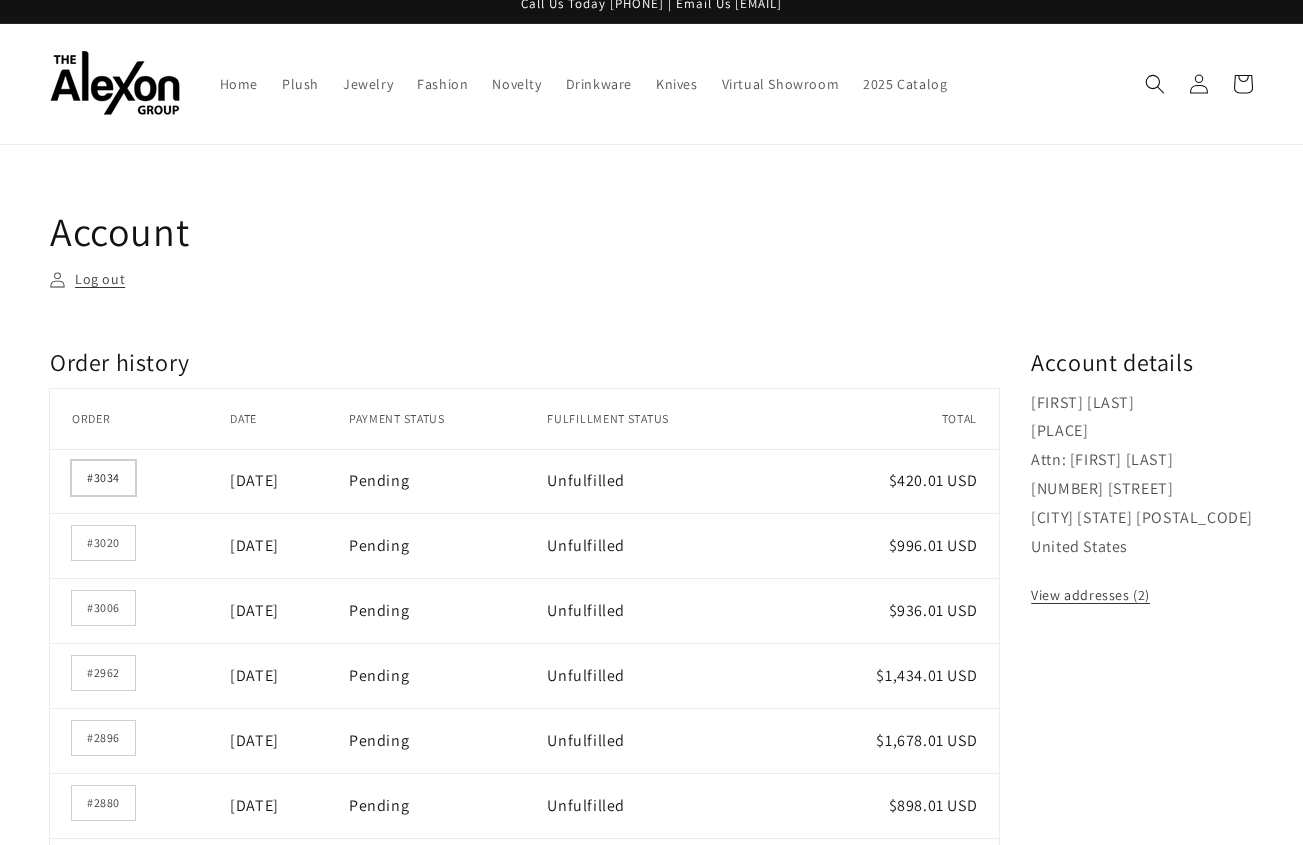 click on "#3034" at bounding box center [103, 478] 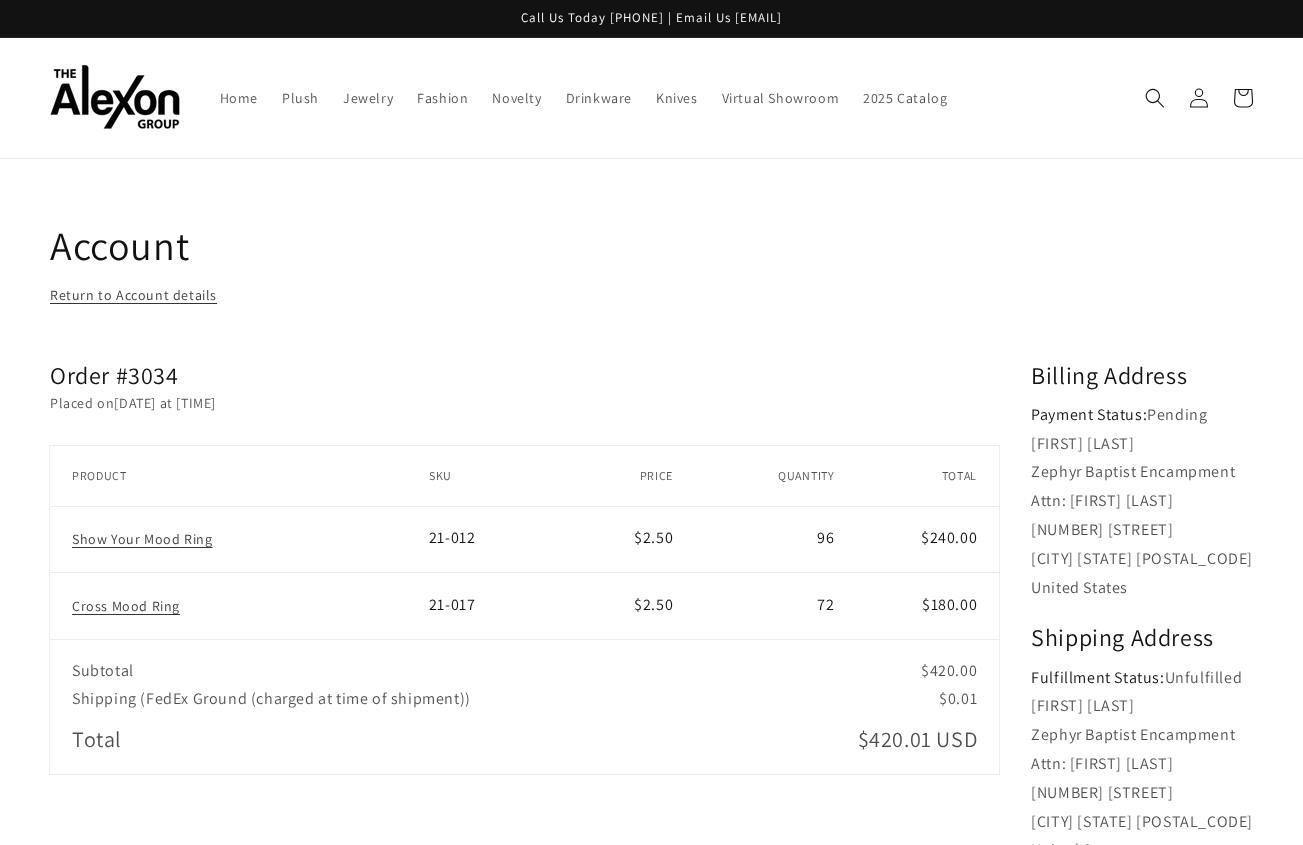 scroll, scrollTop: 68, scrollLeft: 0, axis: vertical 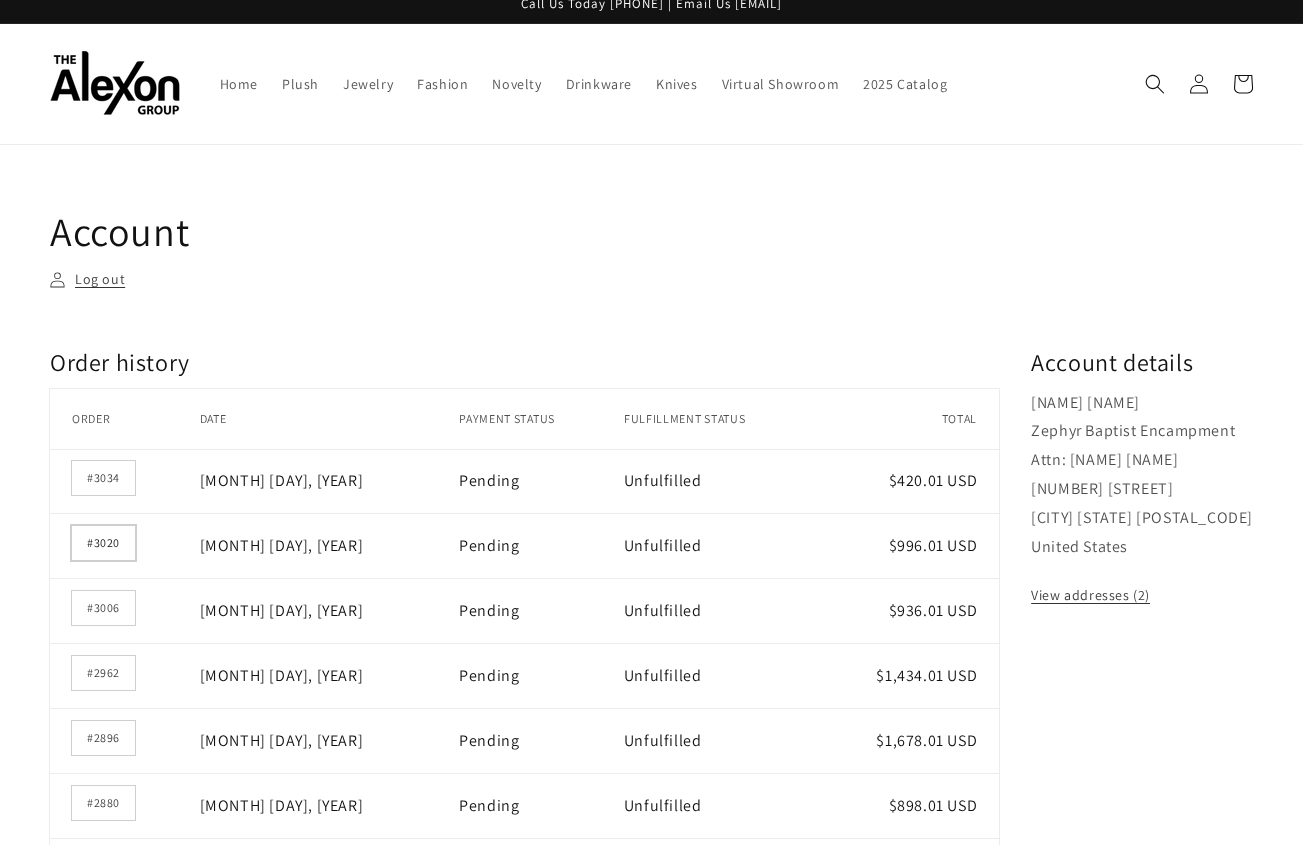 click on "#3020" at bounding box center [103, 543] 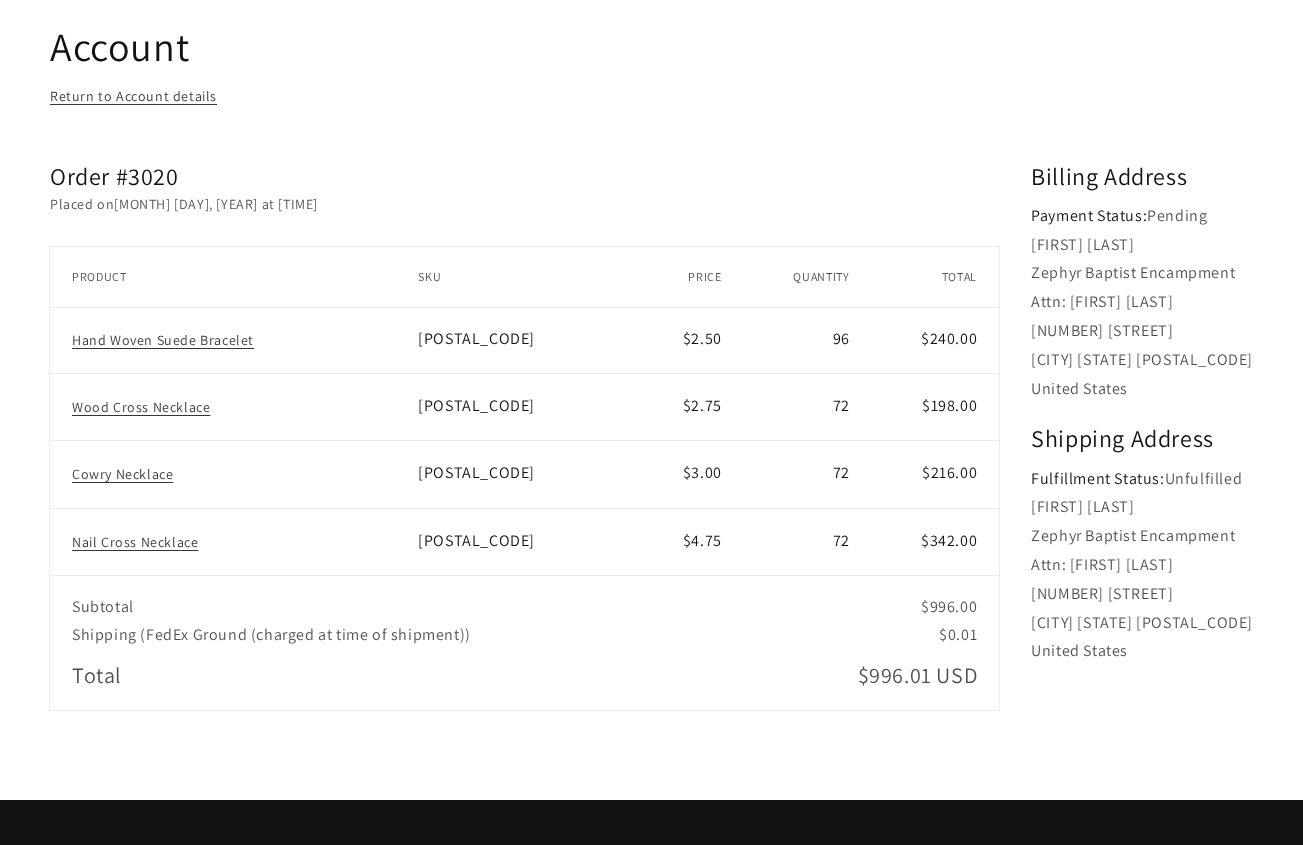 scroll, scrollTop: 202, scrollLeft: 0, axis: vertical 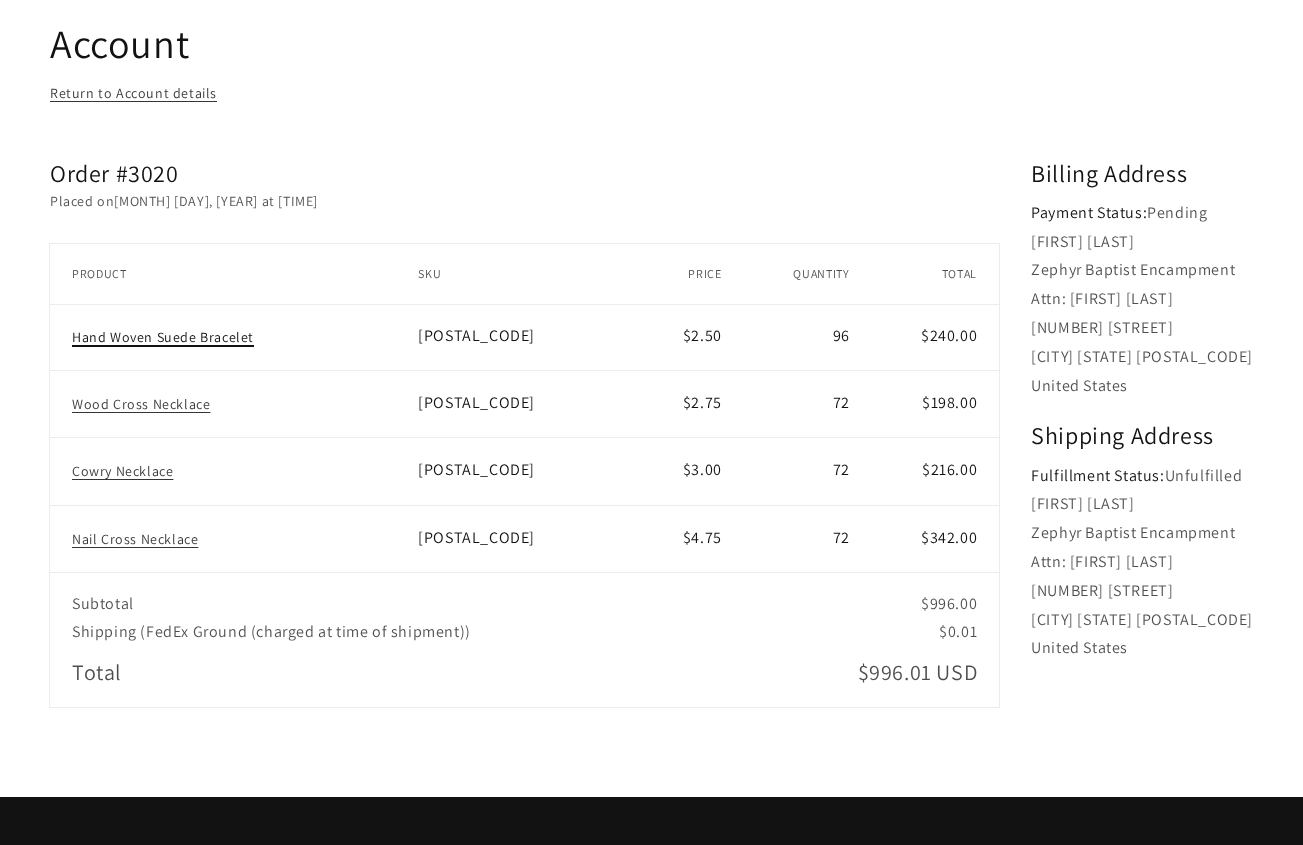 click on "Hand Woven Suede Bracelet" at bounding box center (163, 337) 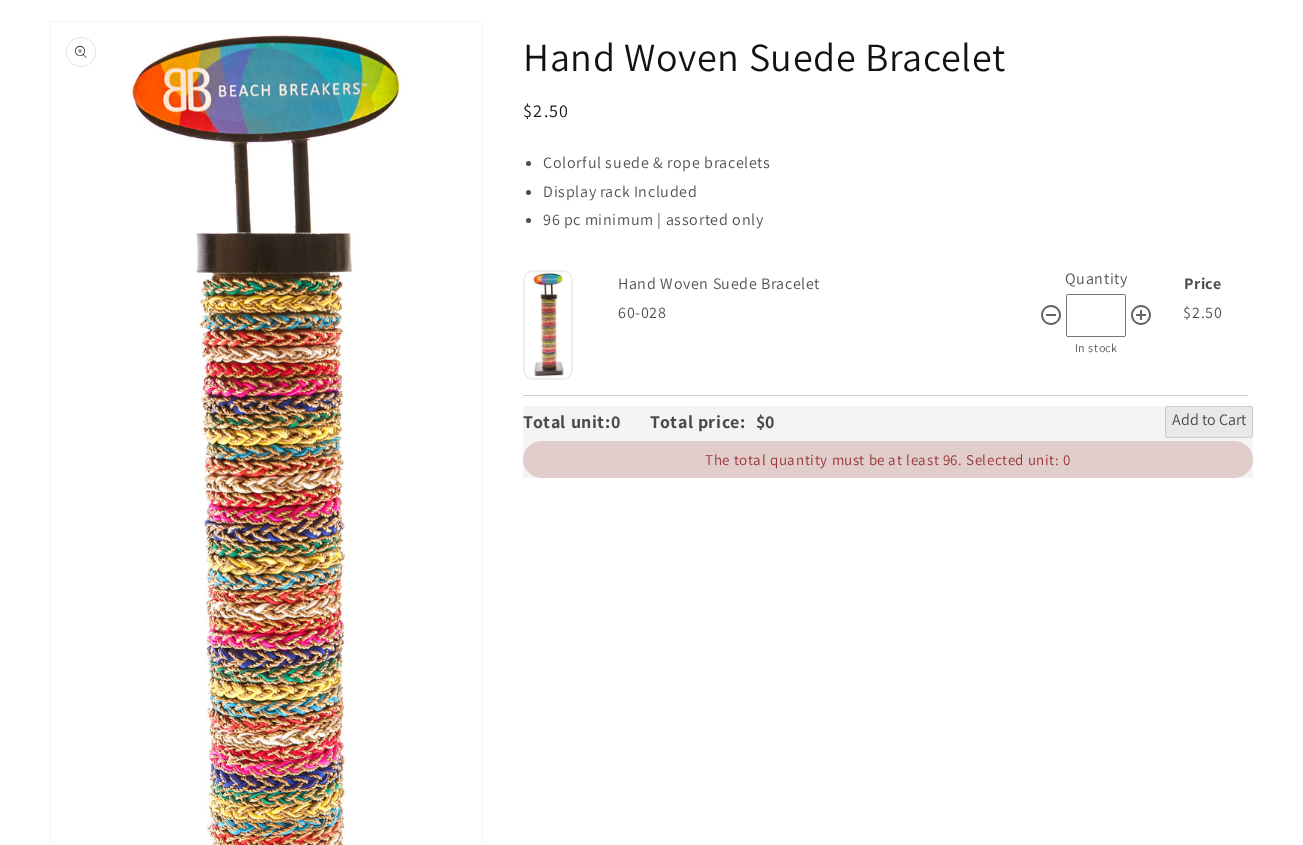 scroll, scrollTop: 189, scrollLeft: 0, axis: vertical 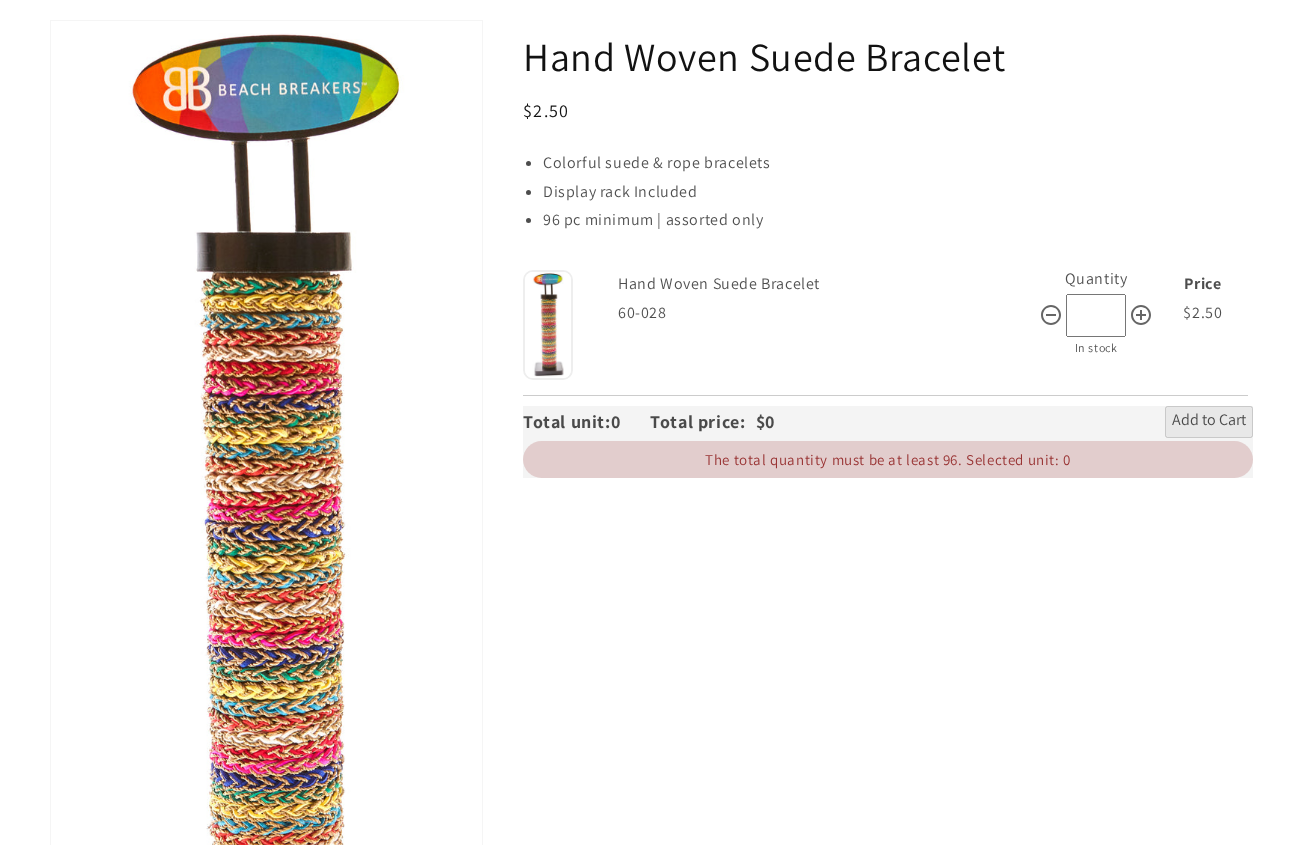 drag, startPoint x: 270, startPoint y: 461, endPoint x: -108, endPoint y: 593, distance: 400.38483 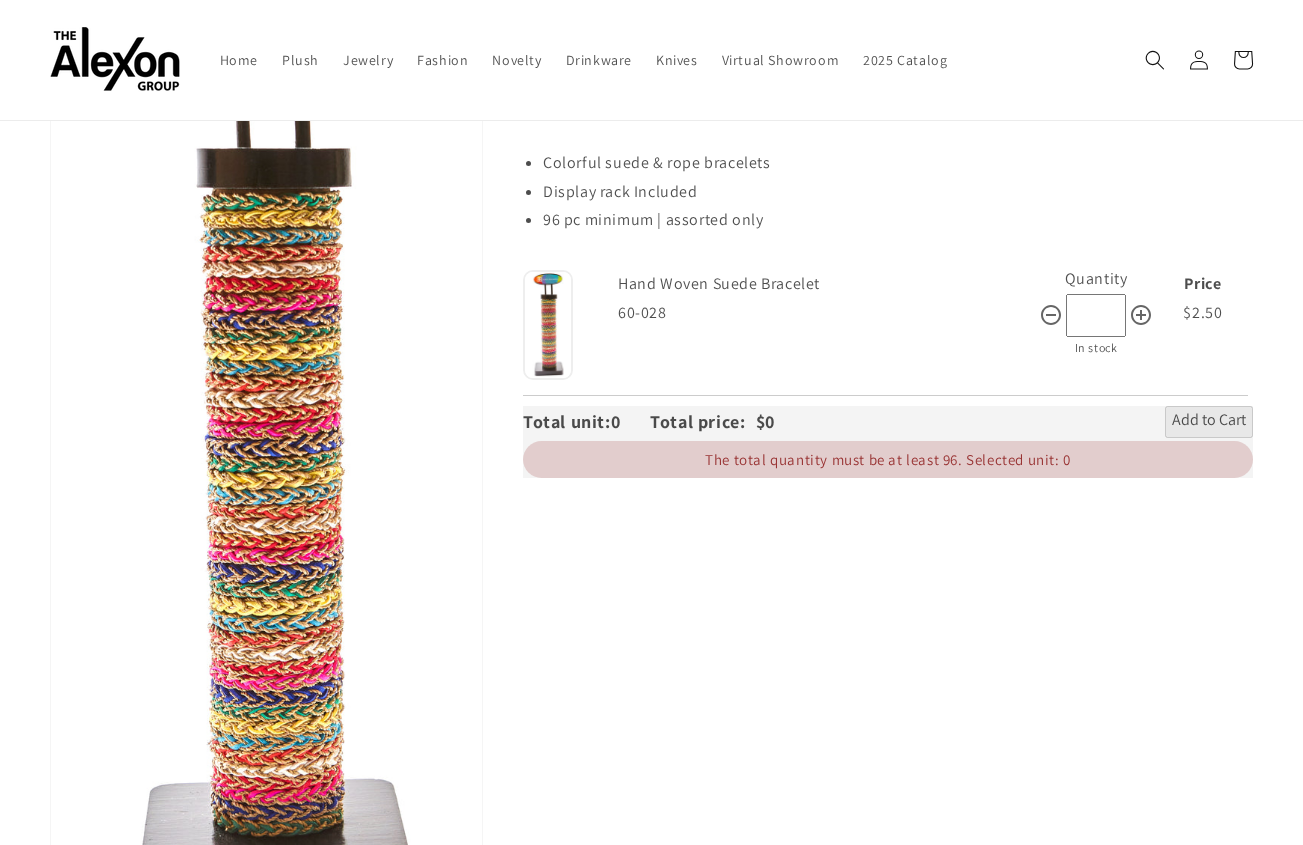 scroll, scrollTop: 270, scrollLeft: 0, axis: vertical 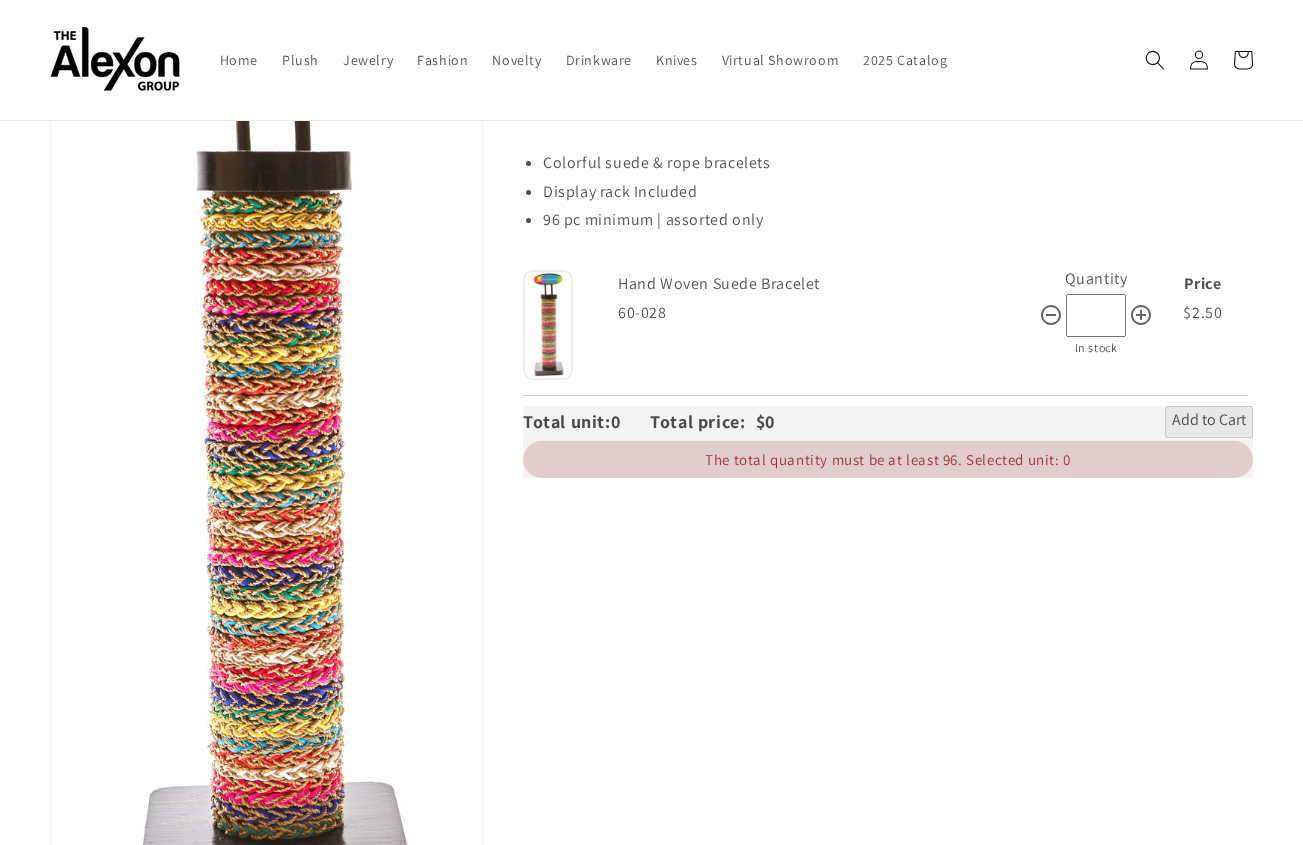 type 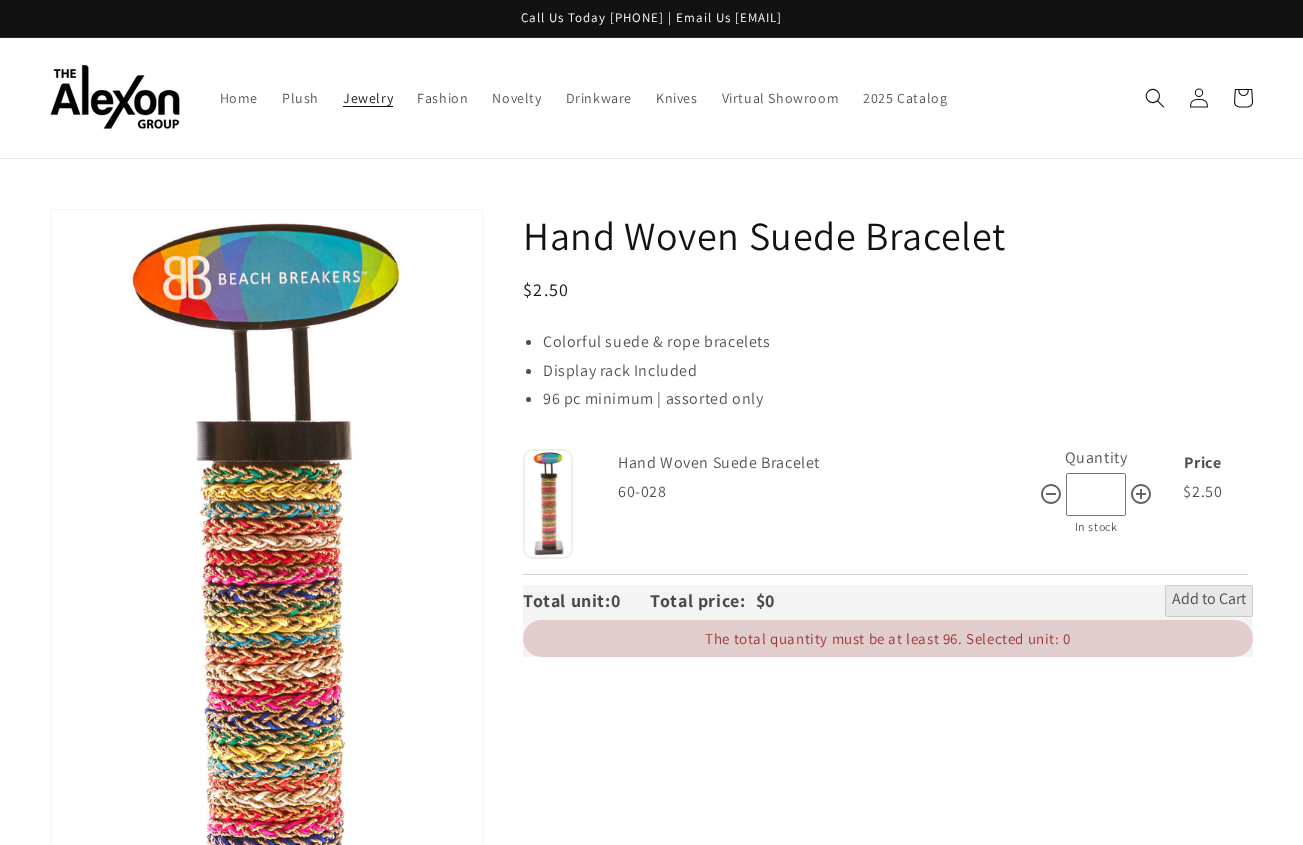 click on "Jewelry" at bounding box center (368, 98) 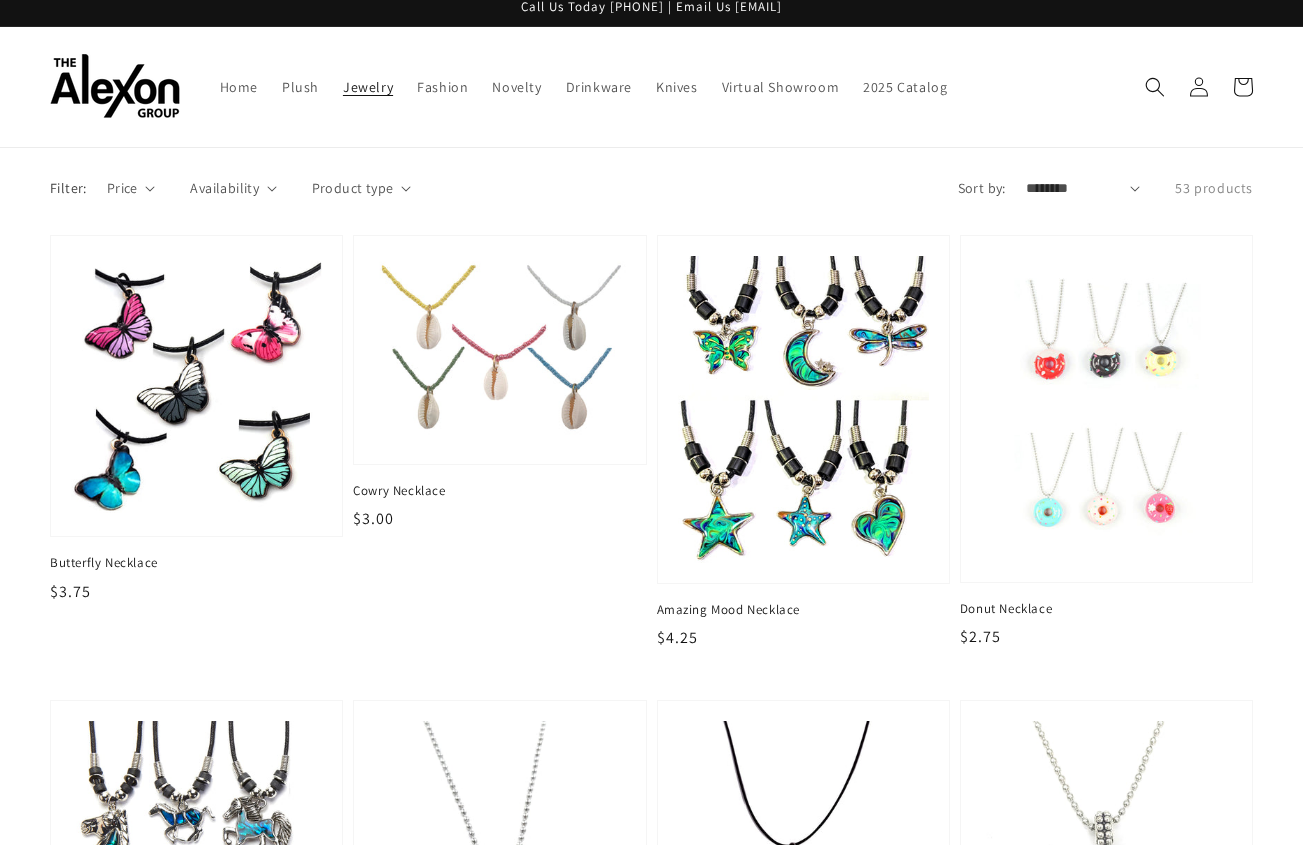 scroll, scrollTop: 12, scrollLeft: 0, axis: vertical 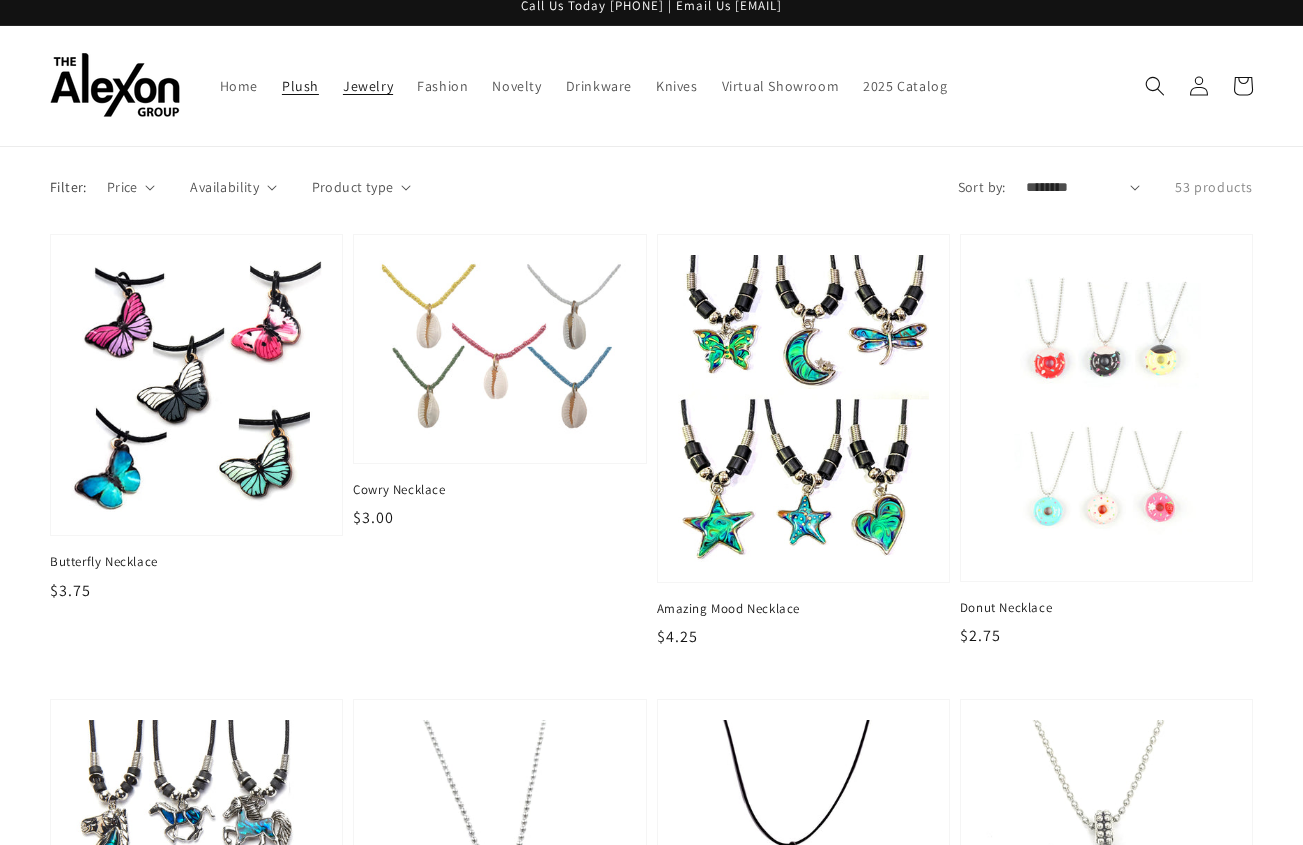 click on "Plush" at bounding box center (300, 86) 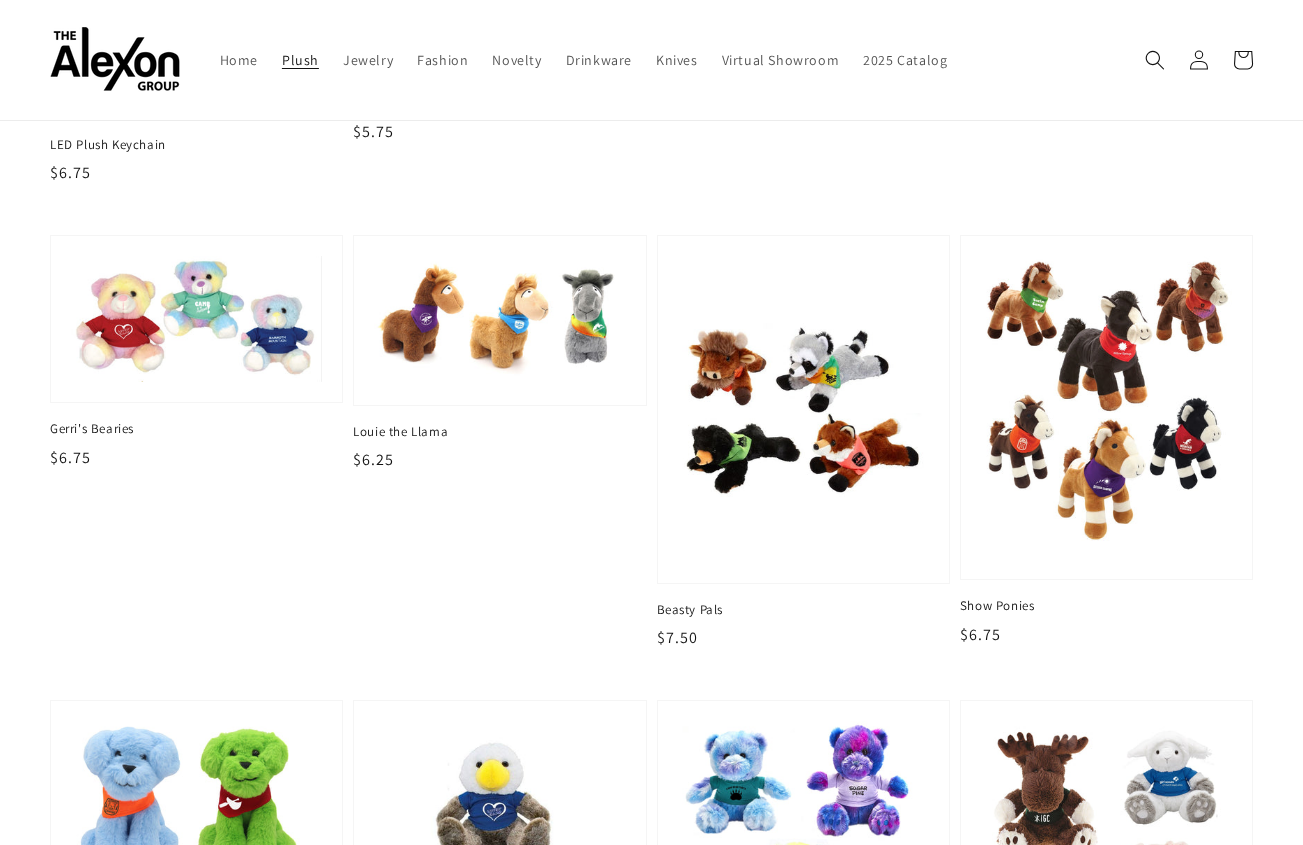 scroll, scrollTop: 0, scrollLeft: 0, axis: both 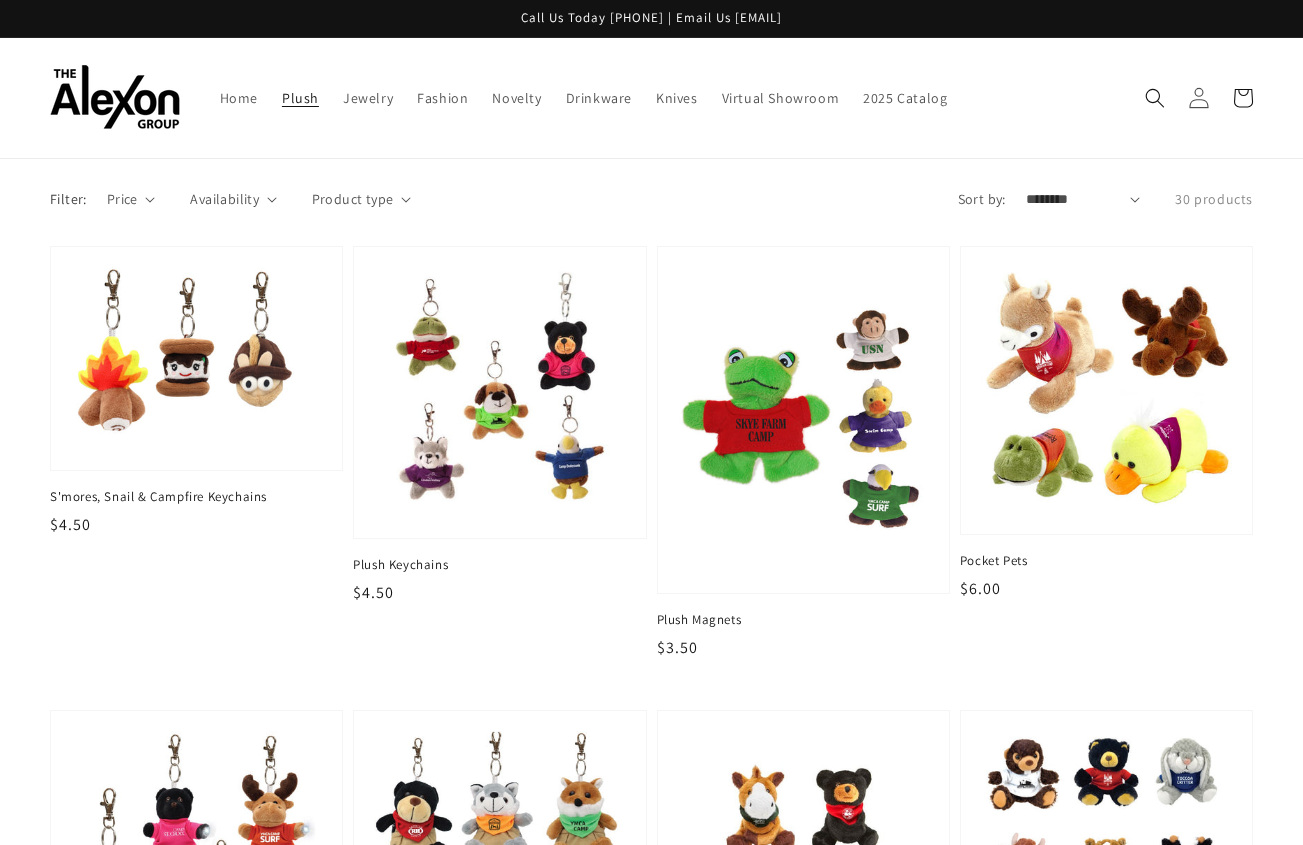 click 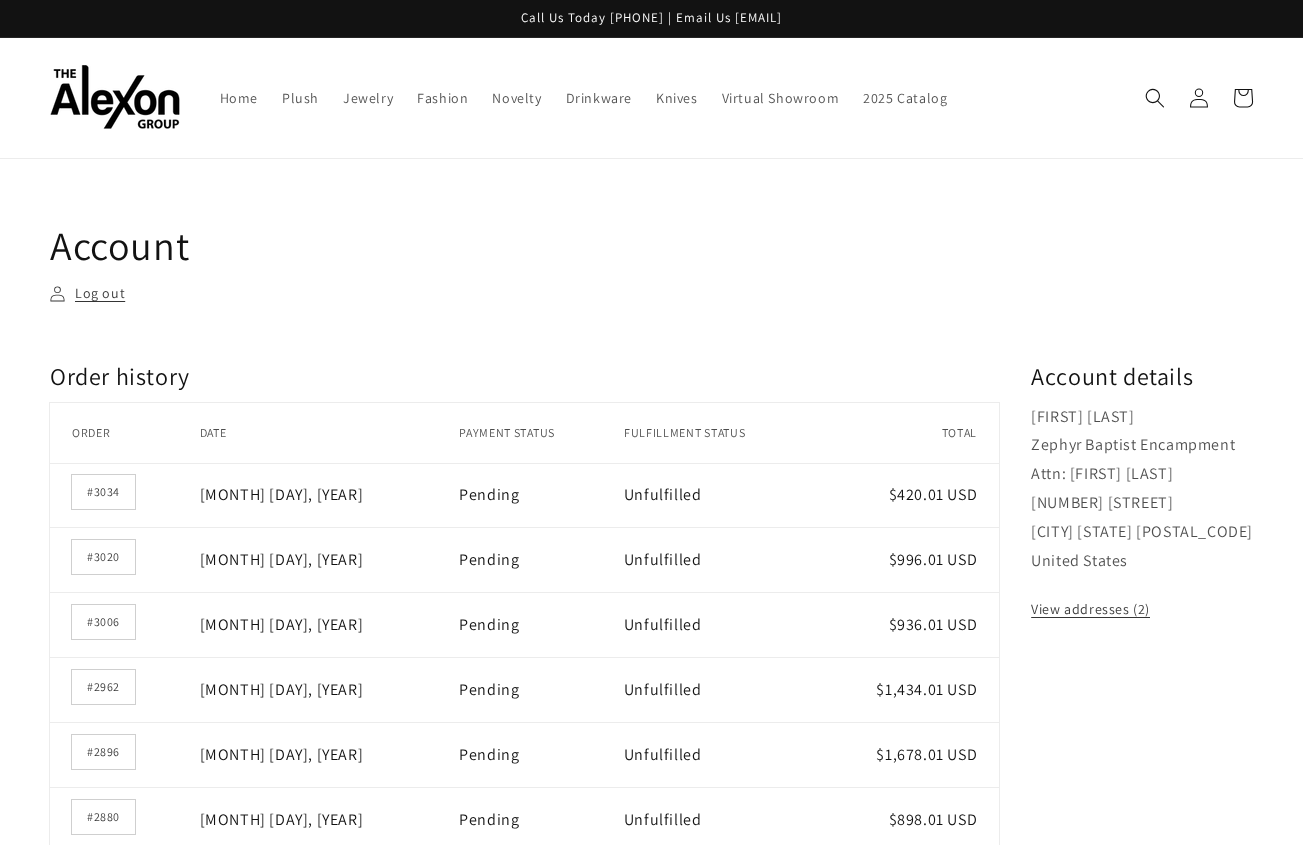 scroll, scrollTop: 0, scrollLeft: 0, axis: both 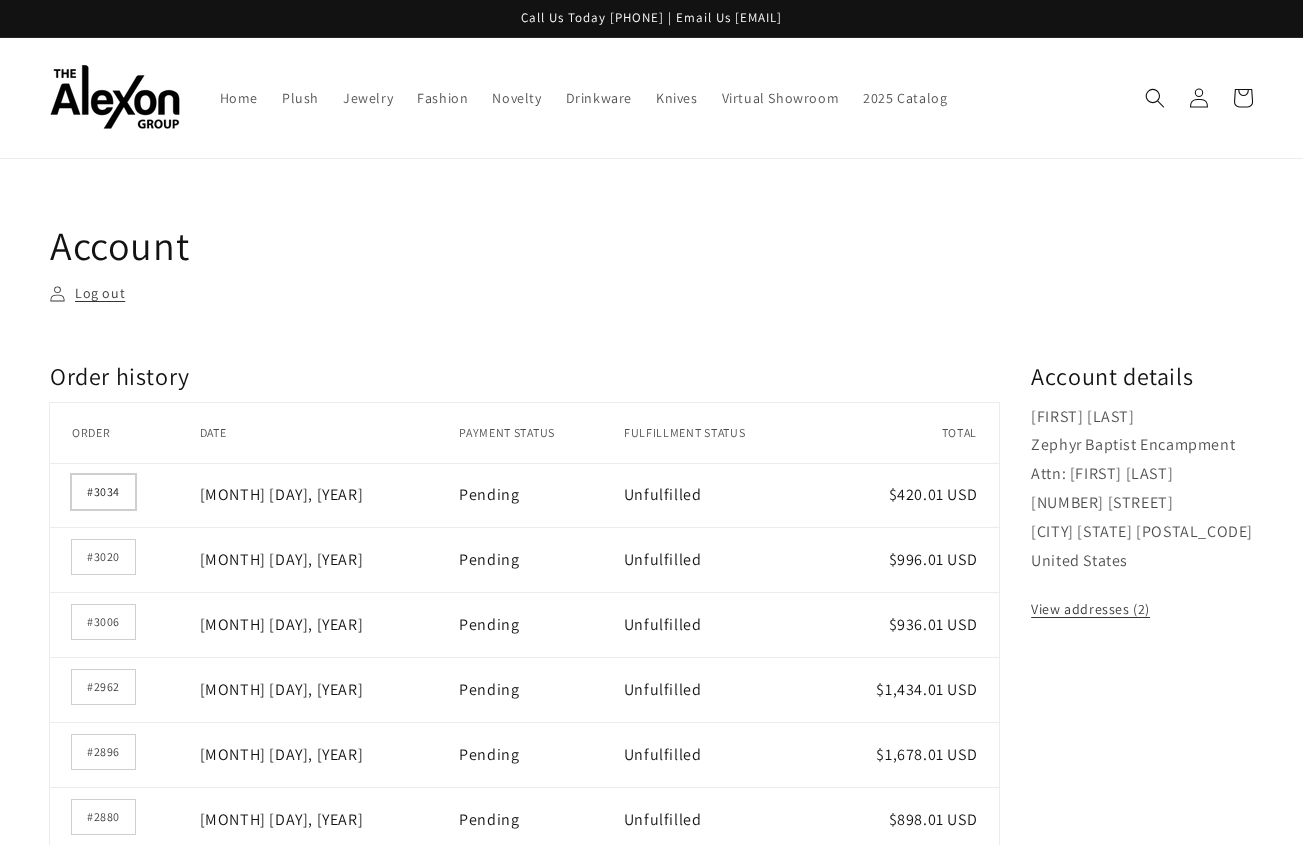 click on "#3034" at bounding box center (103, 492) 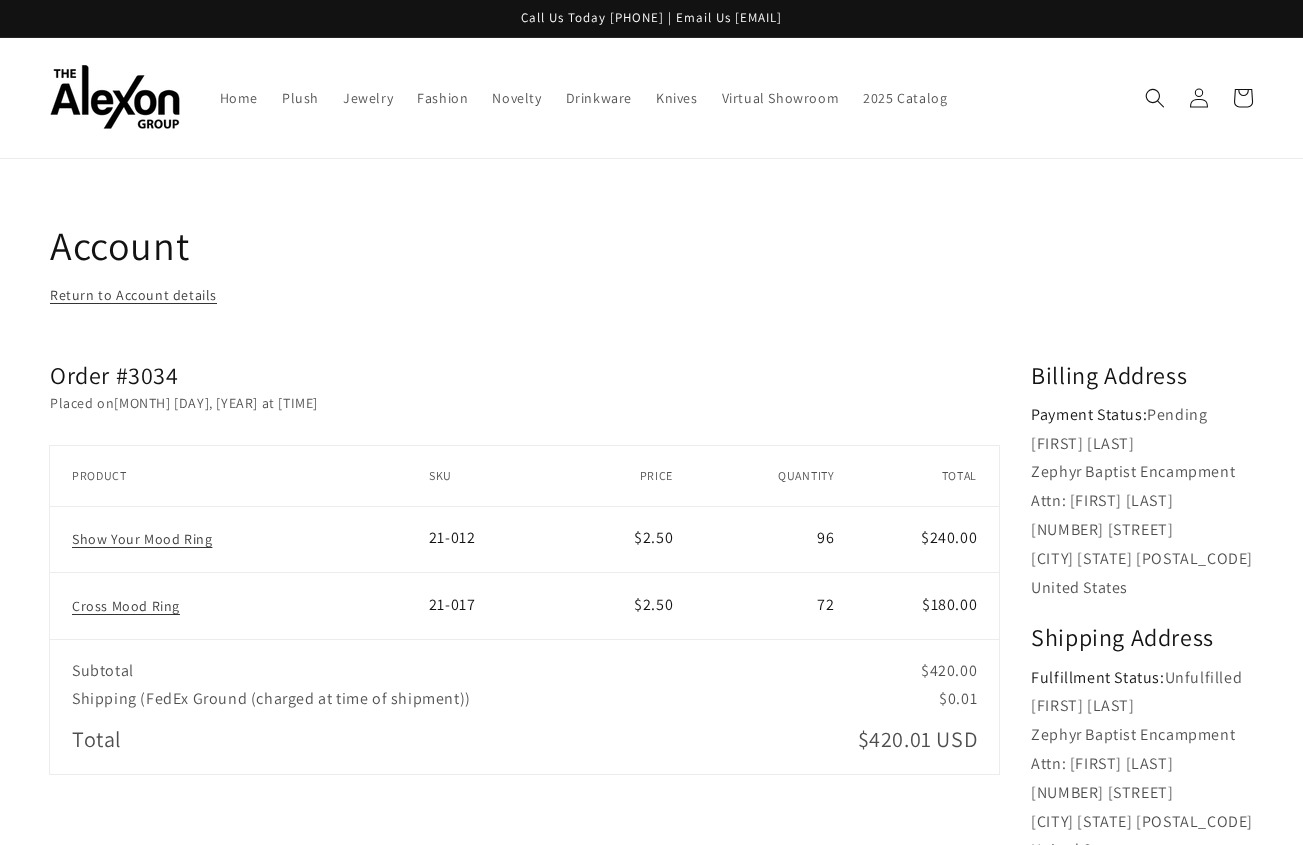 scroll, scrollTop: 0, scrollLeft: 0, axis: both 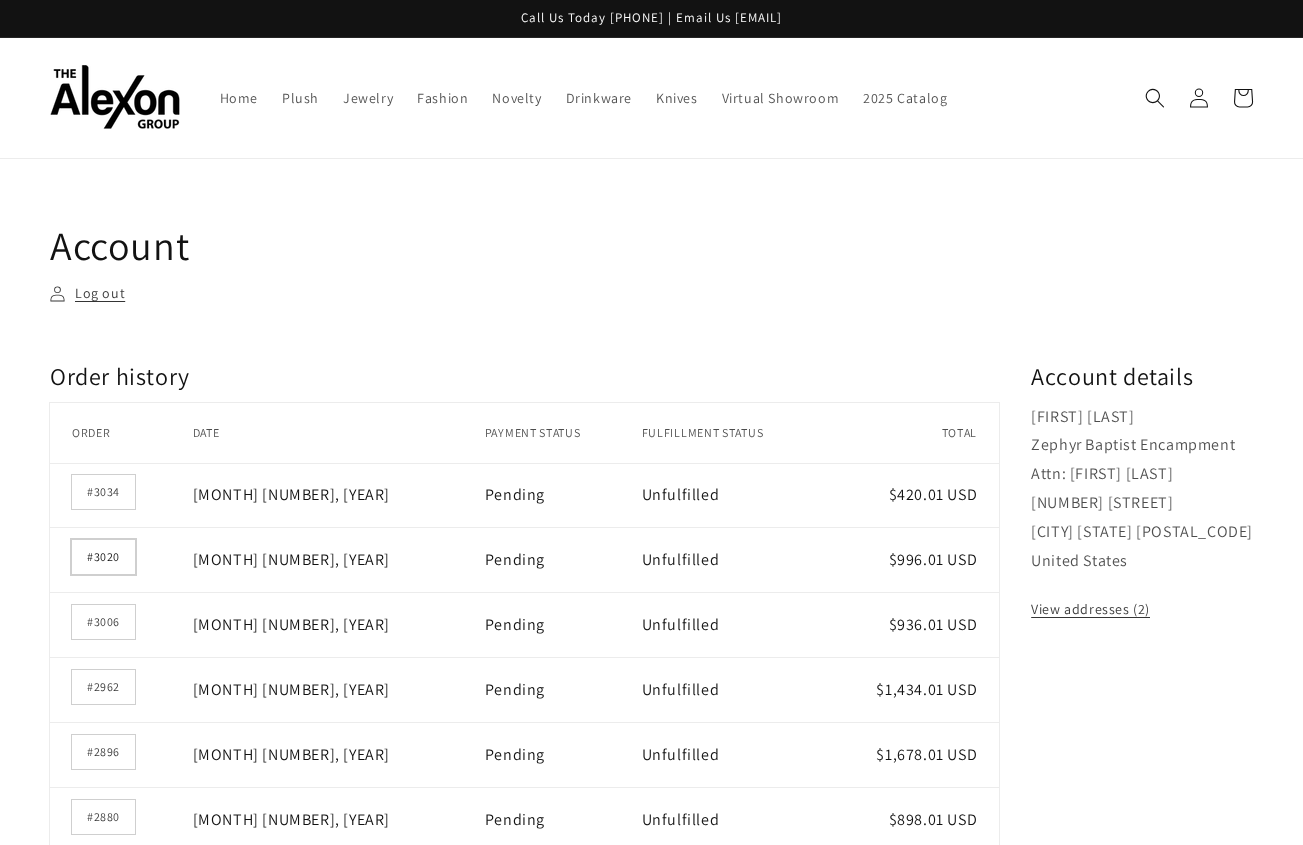 drag, startPoint x: 94, startPoint y: 559, endPoint x: 106, endPoint y: 552, distance: 13.892444 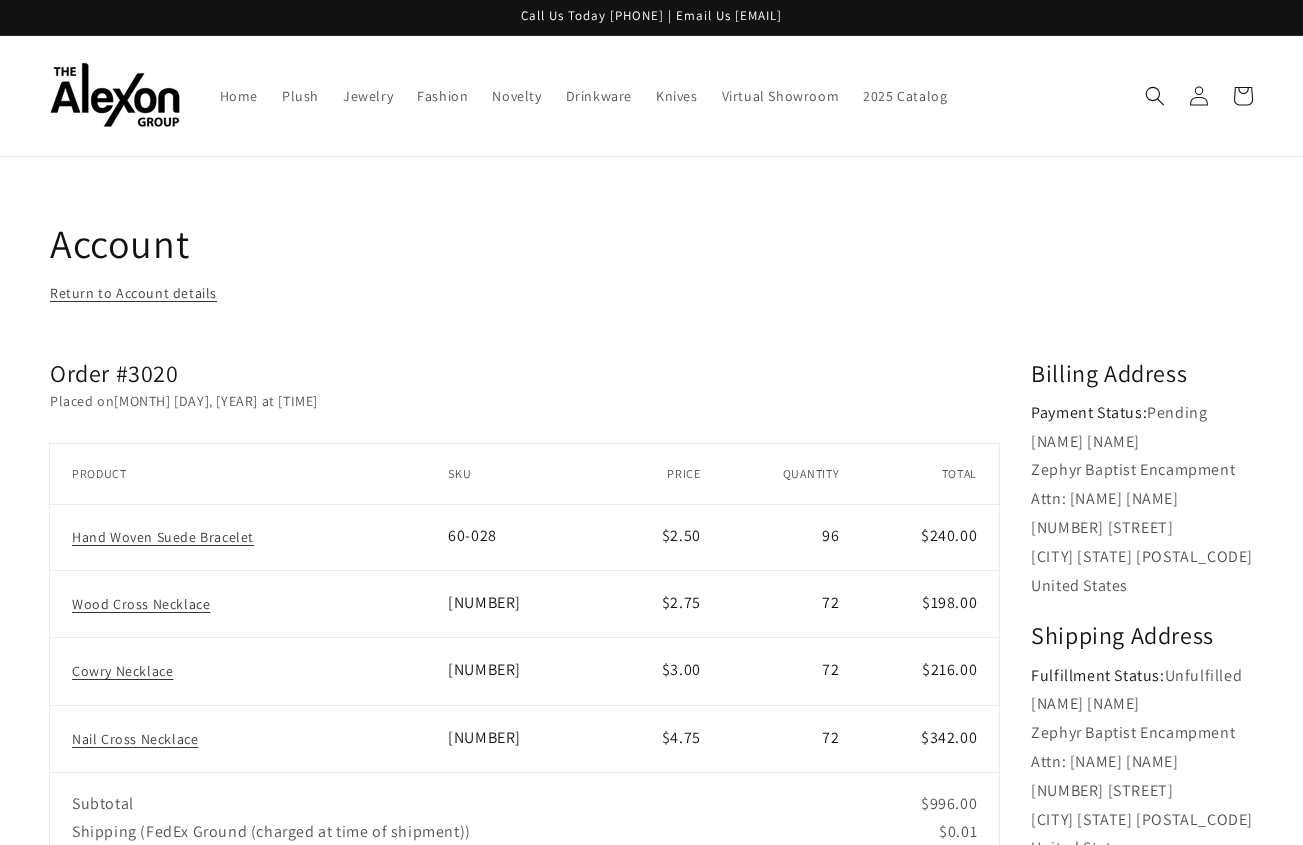 scroll, scrollTop: 0, scrollLeft: 0, axis: both 